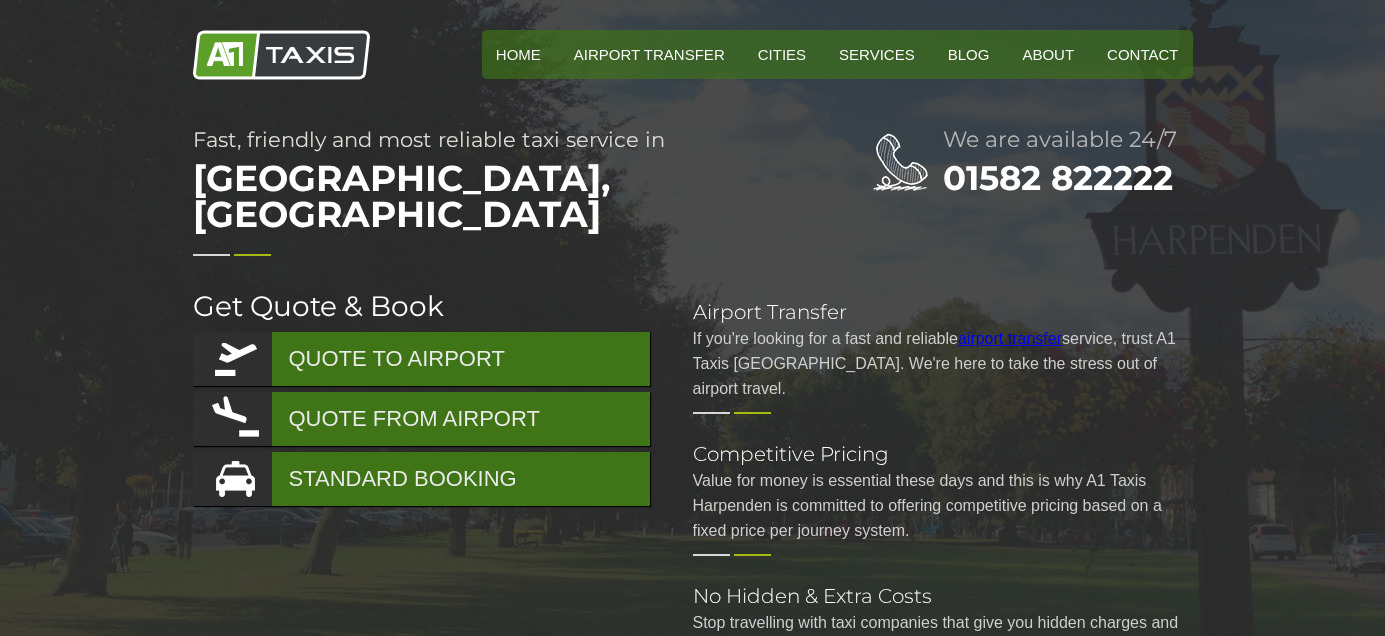 scroll, scrollTop: 0, scrollLeft: 0, axis: both 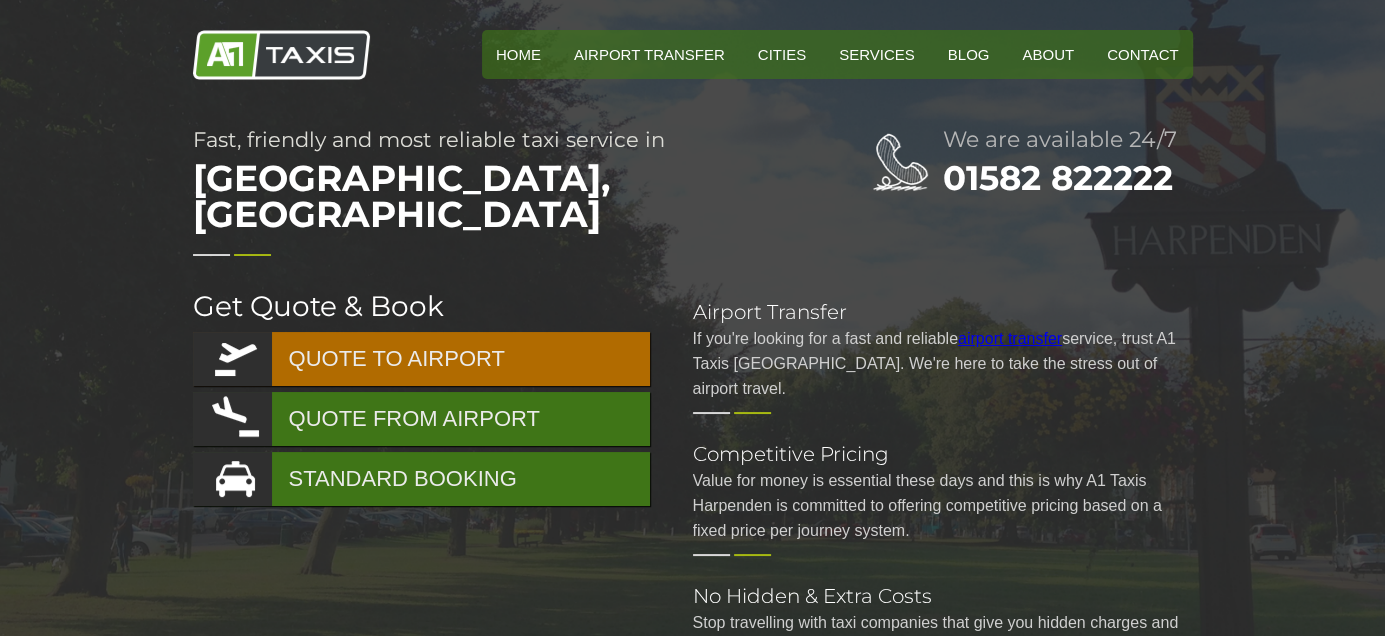 click on "QUOTE TO AIRPORT" at bounding box center (421, 359) 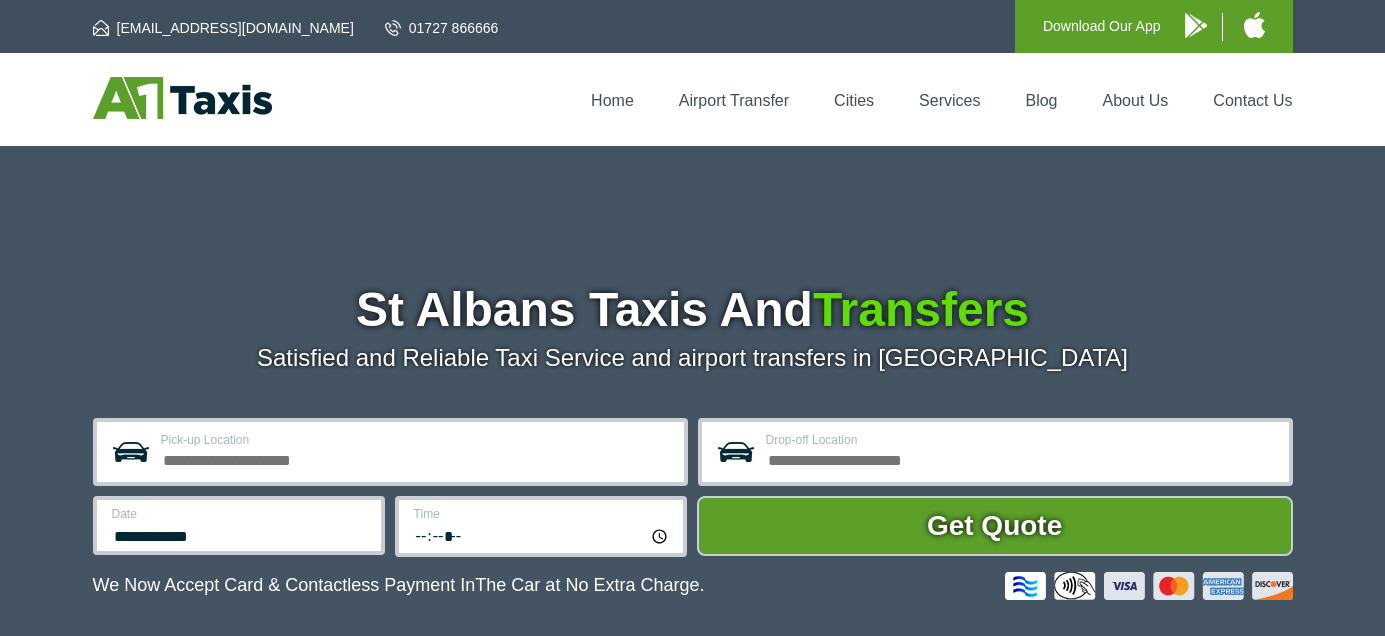 scroll, scrollTop: 0, scrollLeft: 0, axis: both 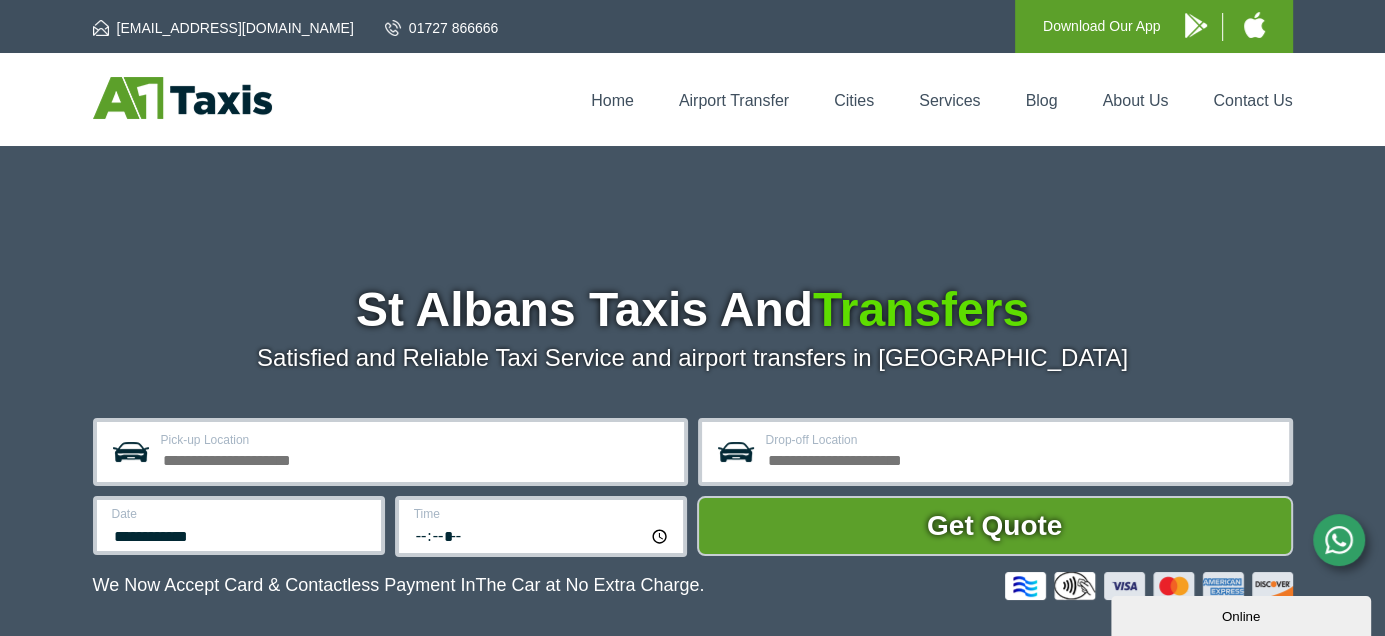 click on "Pick-up Location" at bounding box center (416, 458) 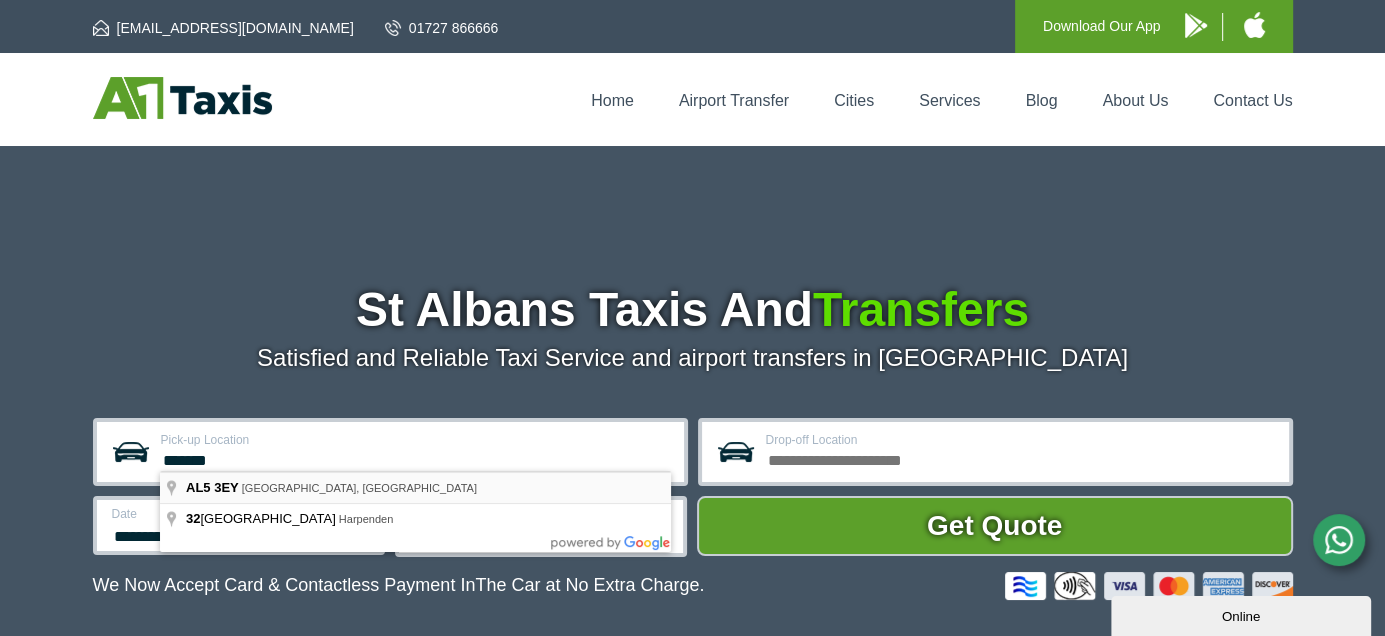 type on "**********" 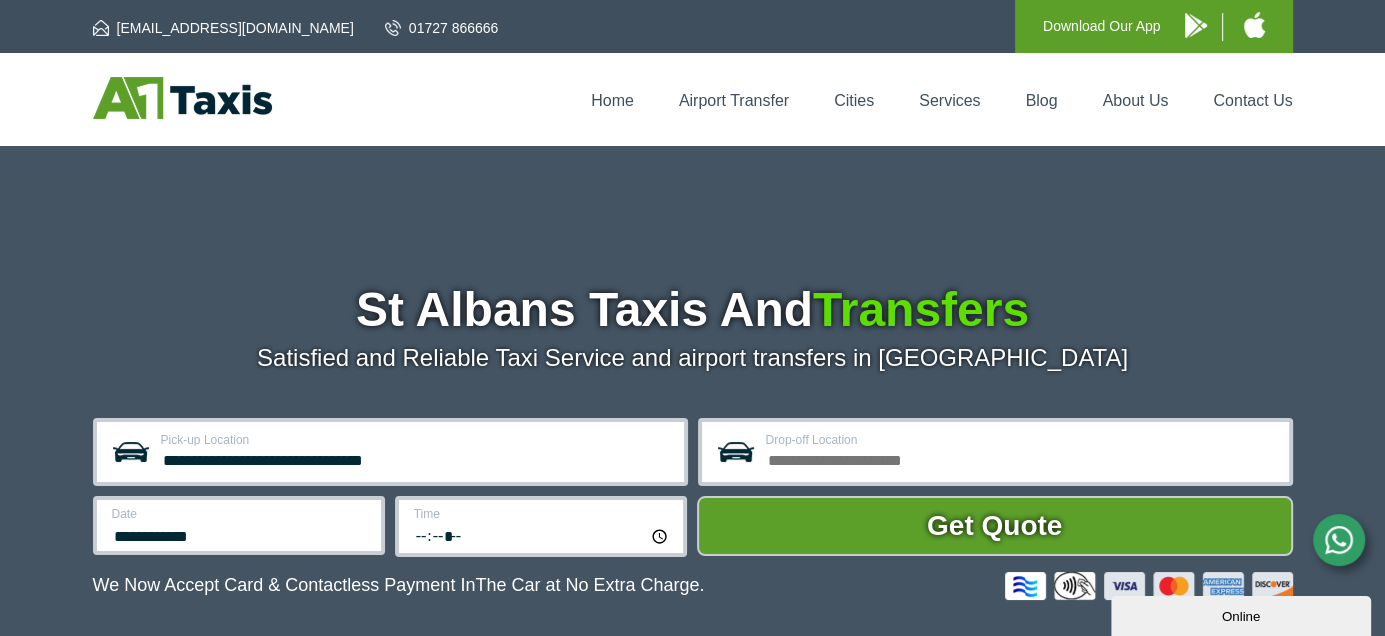 click on "Drop-off Location" at bounding box center [1021, 458] 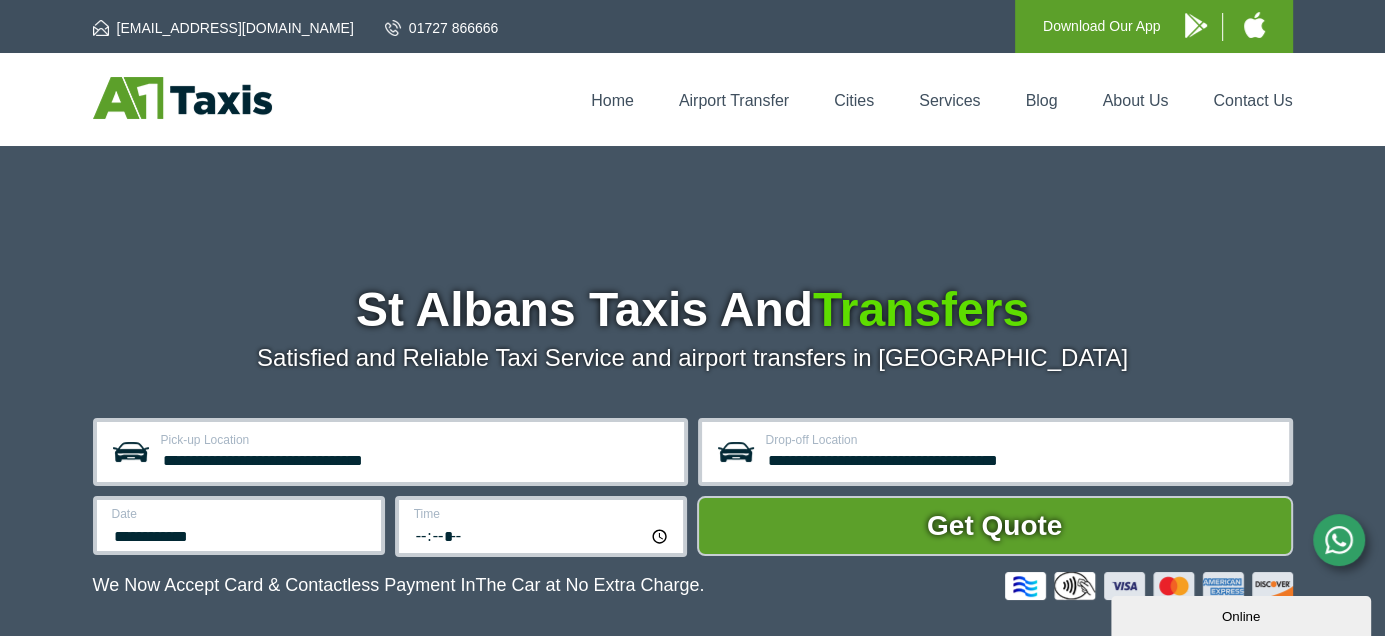 click on "**********" at bounding box center (1021, 458) 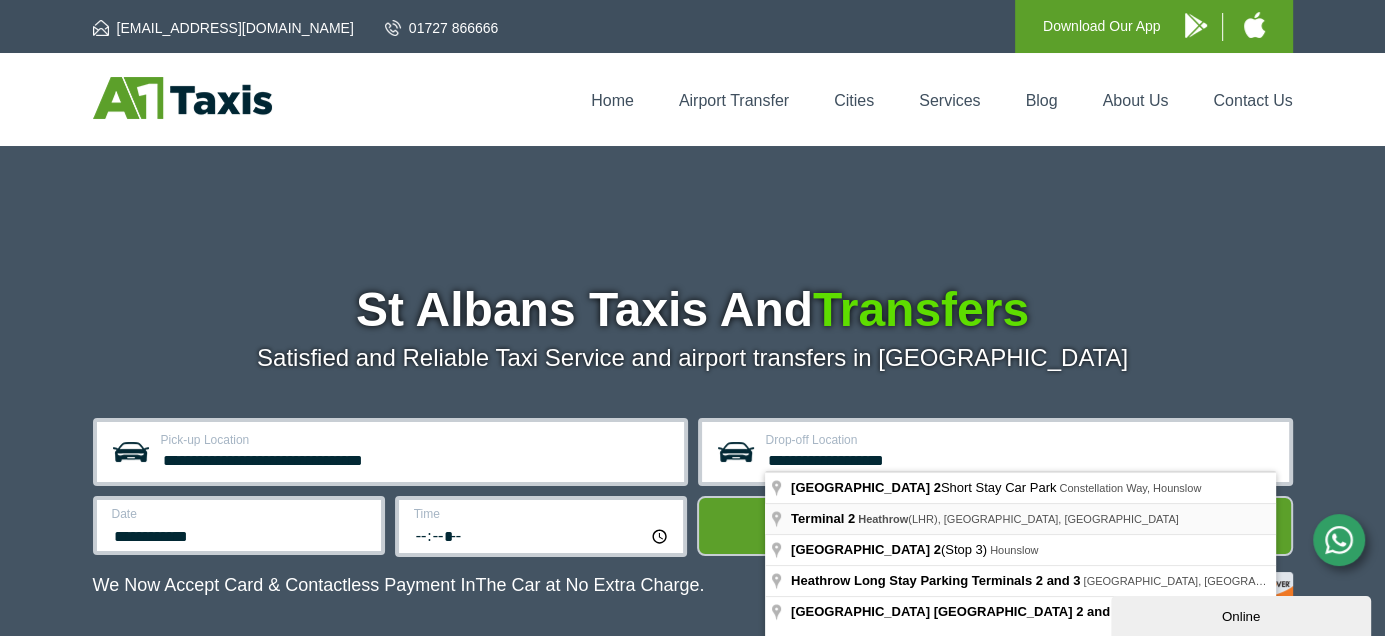 type on "**********" 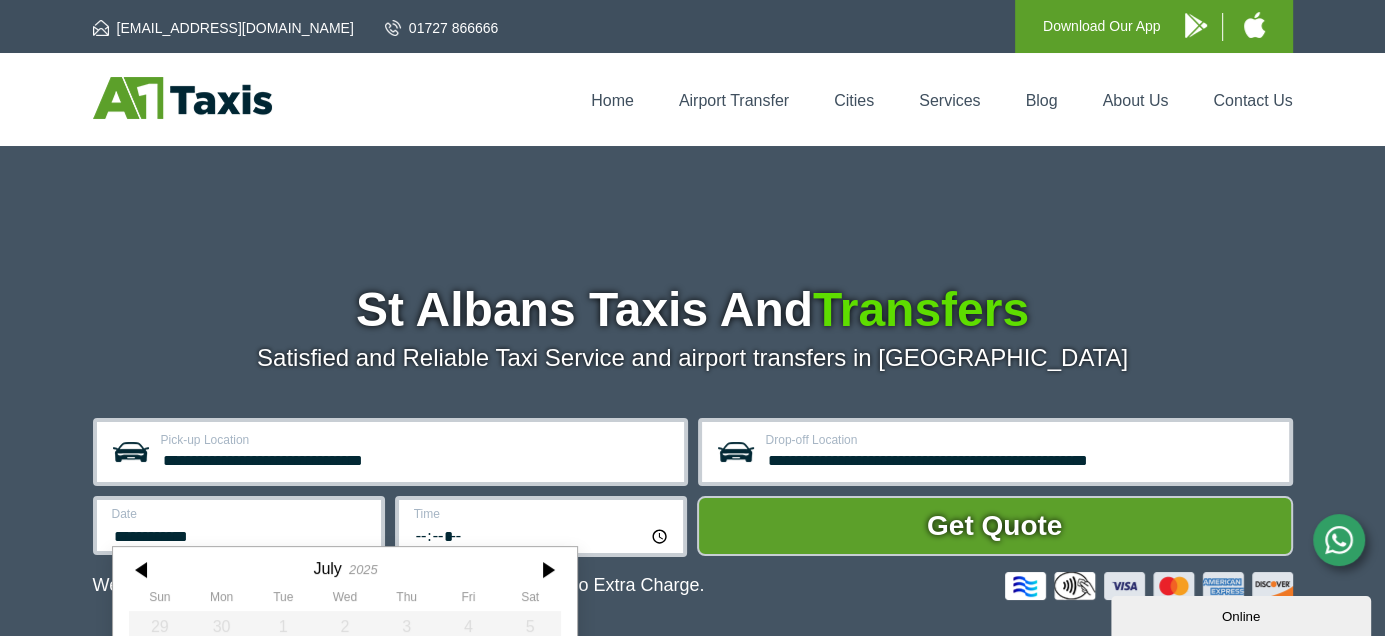 scroll, scrollTop: 195, scrollLeft: 0, axis: vertical 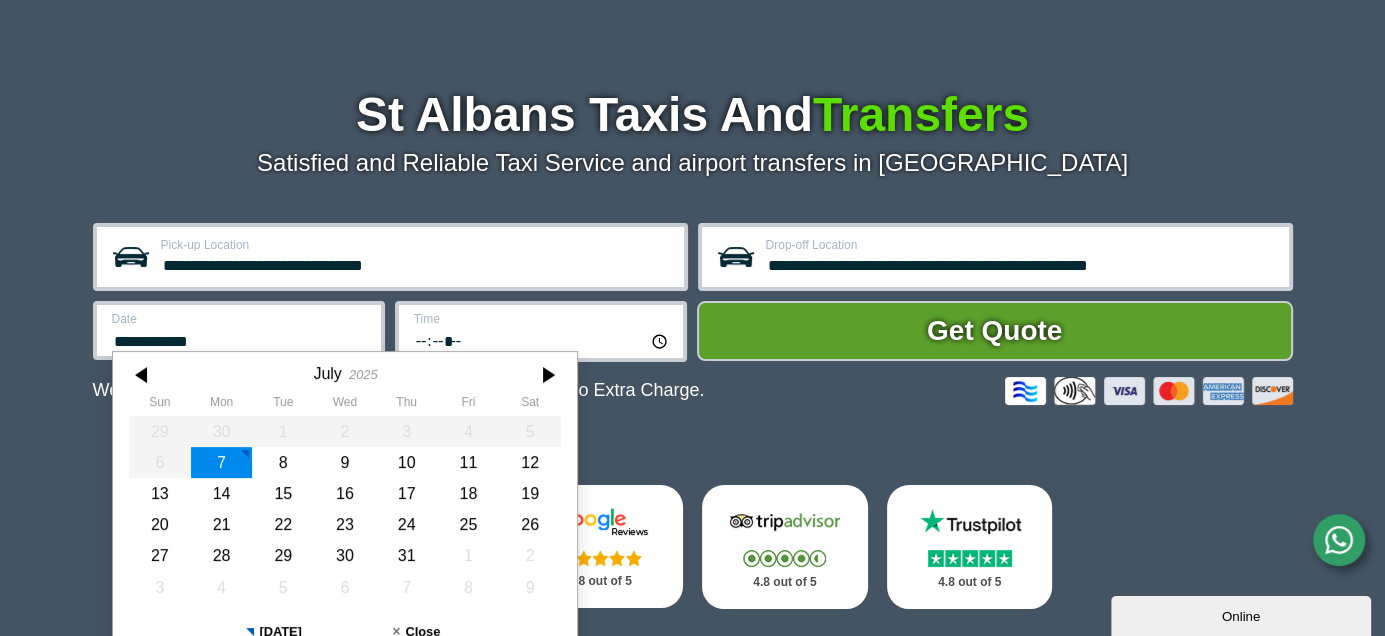 click on "**********" at bounding box center (239, 330) 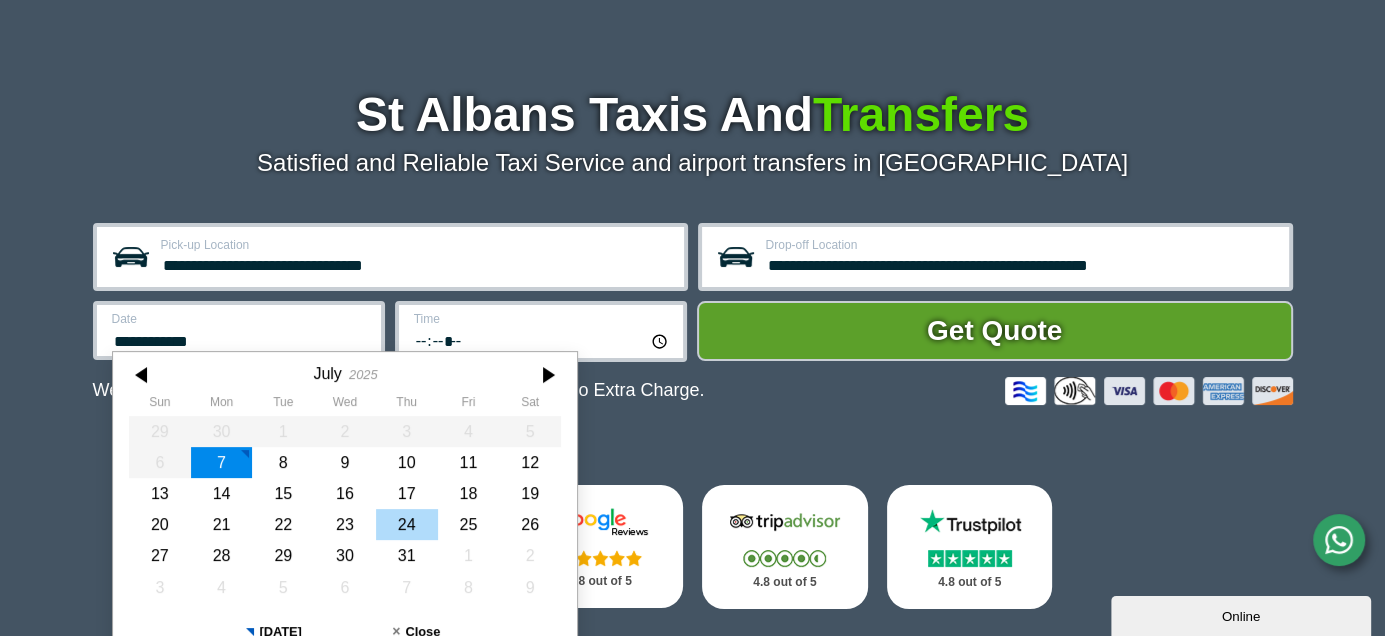 click on "24" at bounding box center (406, 524) 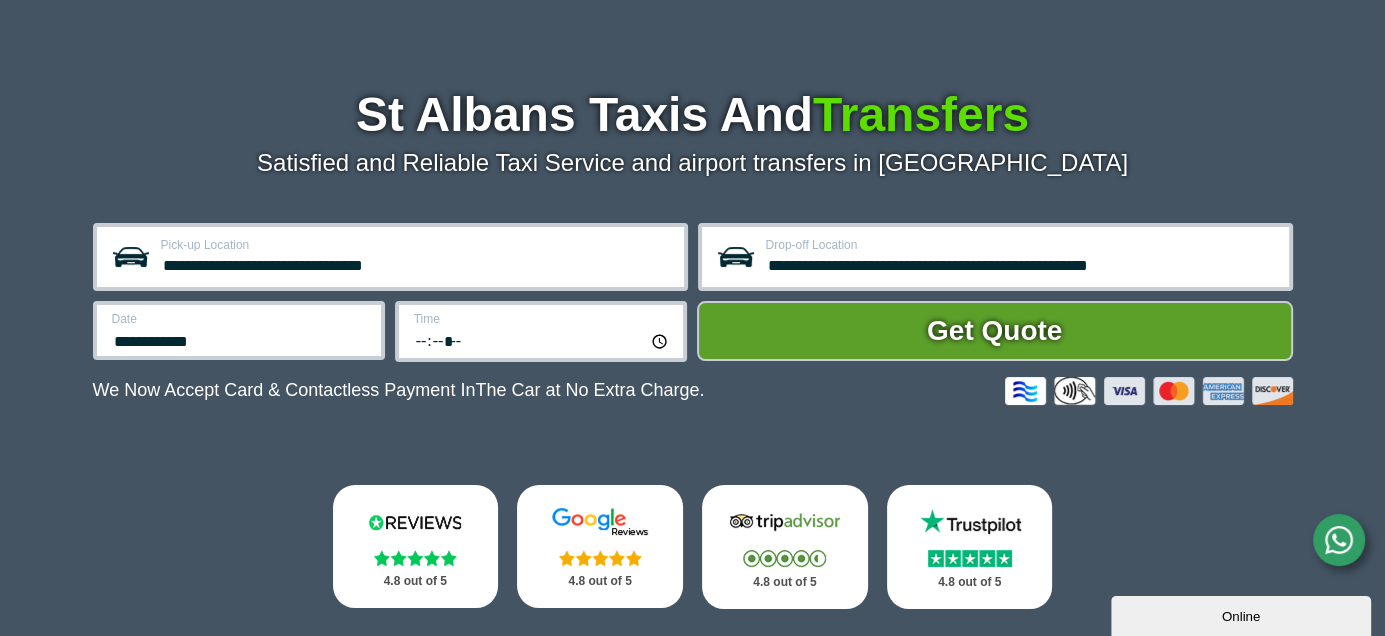 click on "Time" at bounding box center [542, 319] 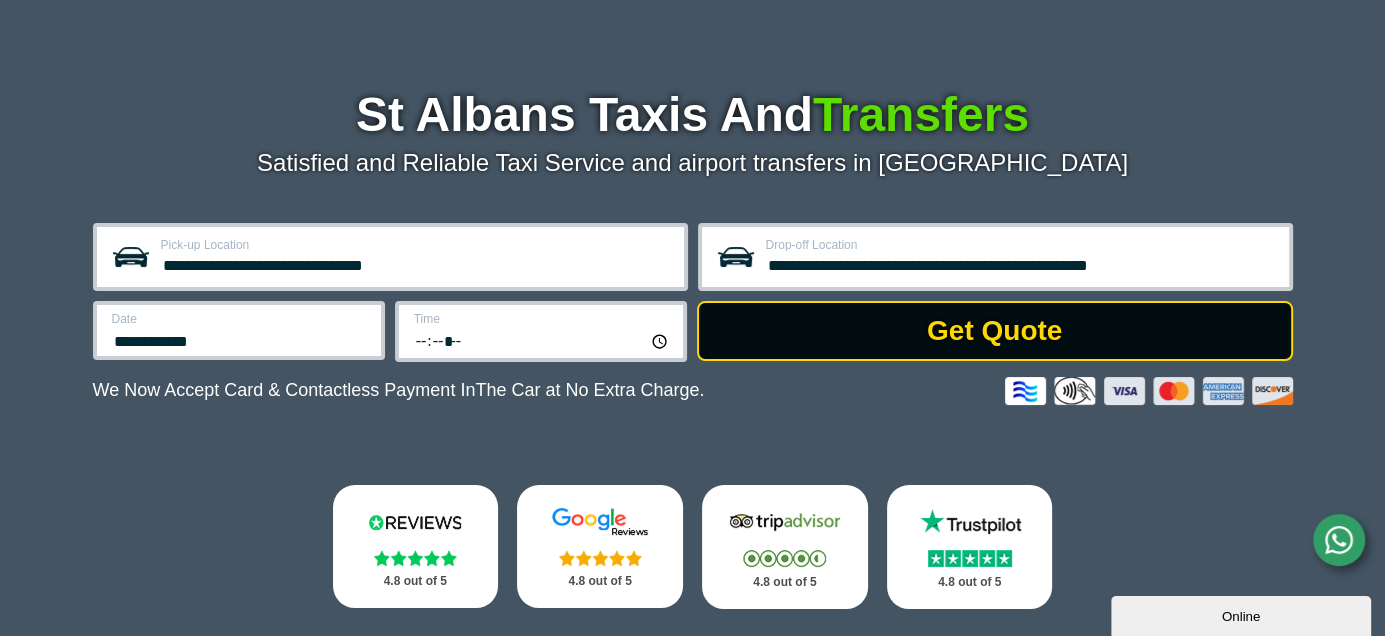 type on "*****" 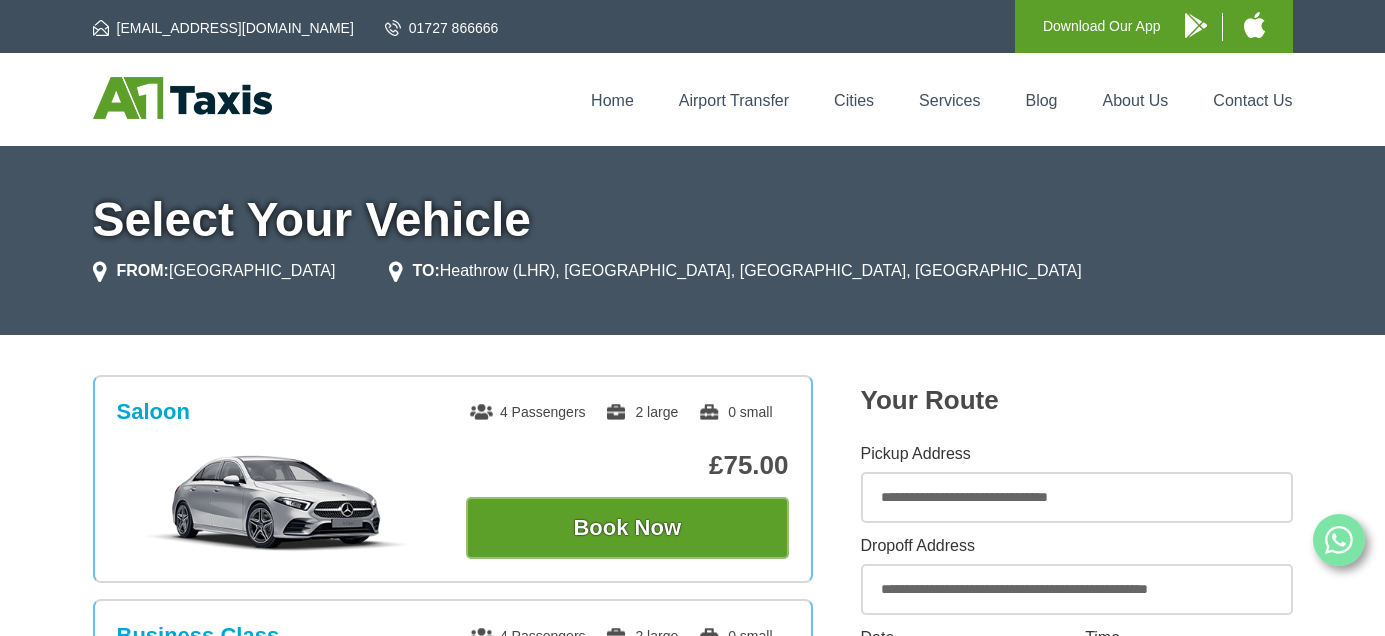 scroll, scrollTop: 0, scrollLeft: 0, axis: both 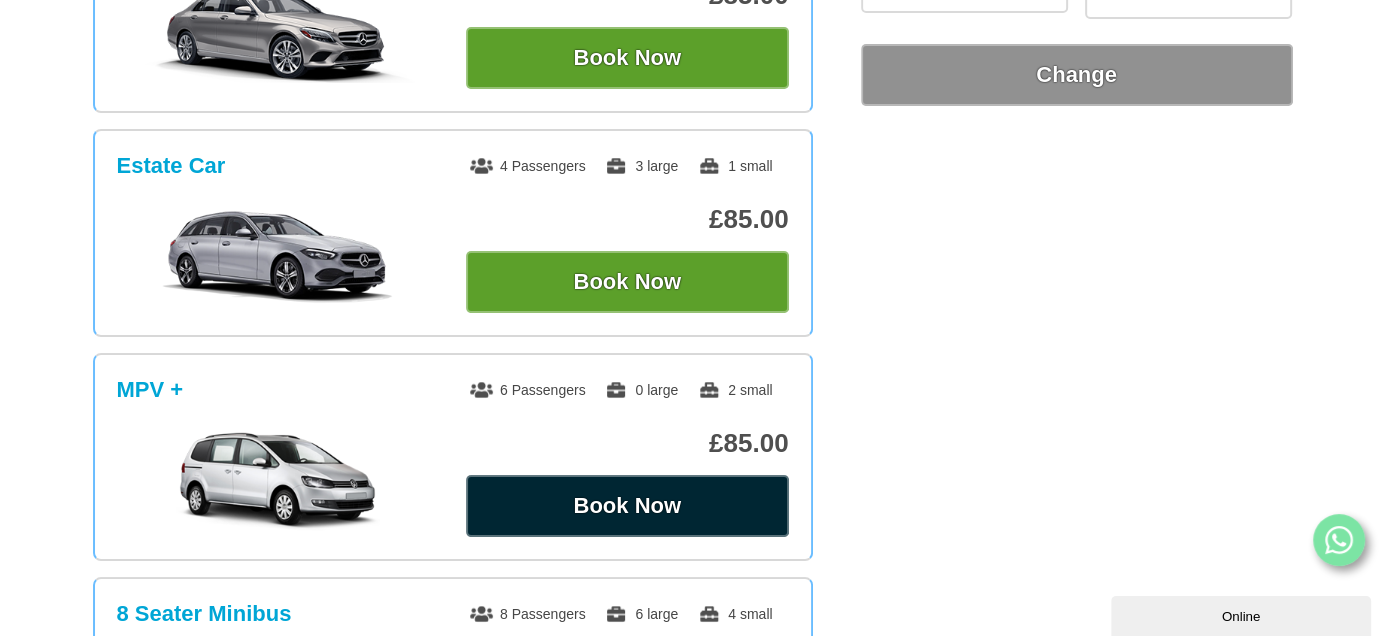 click on "Book Now" at bounding box center [627, 506] 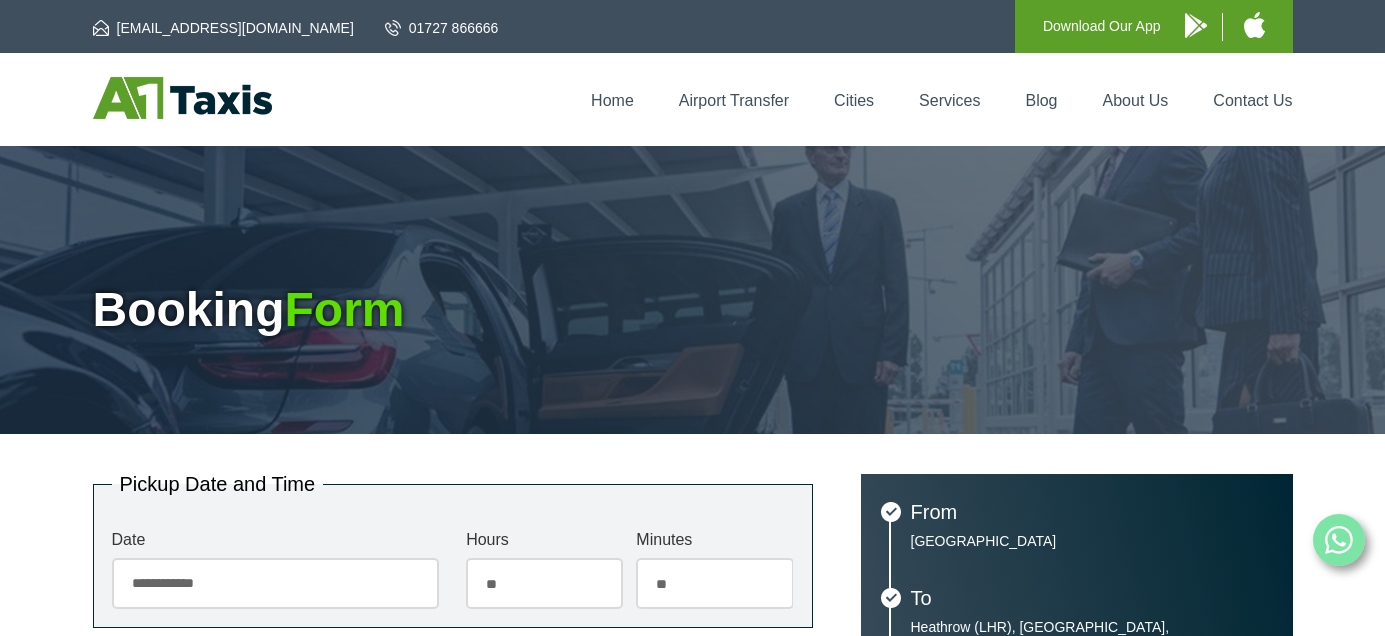 scroll, scrollTop: 0, scrollLeft: 0, axis: both 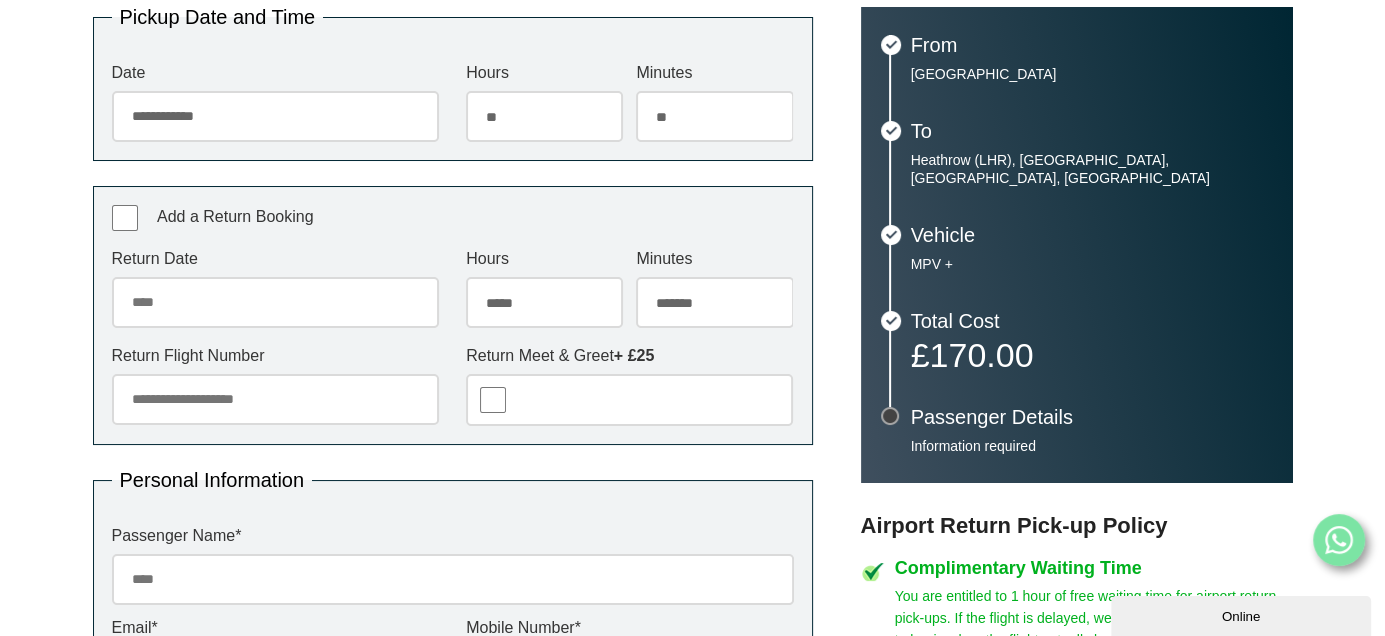 click on "Return Date" at bounding box center [275, 302] 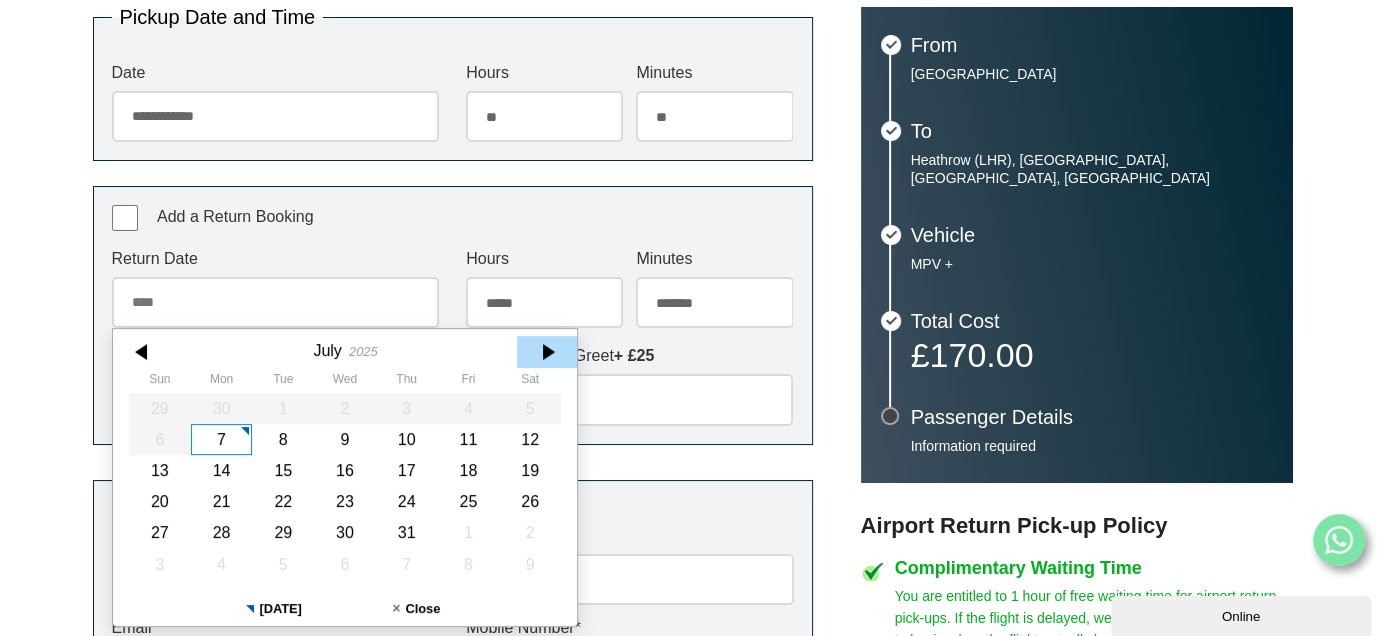 click at bounding box center (547, 352) 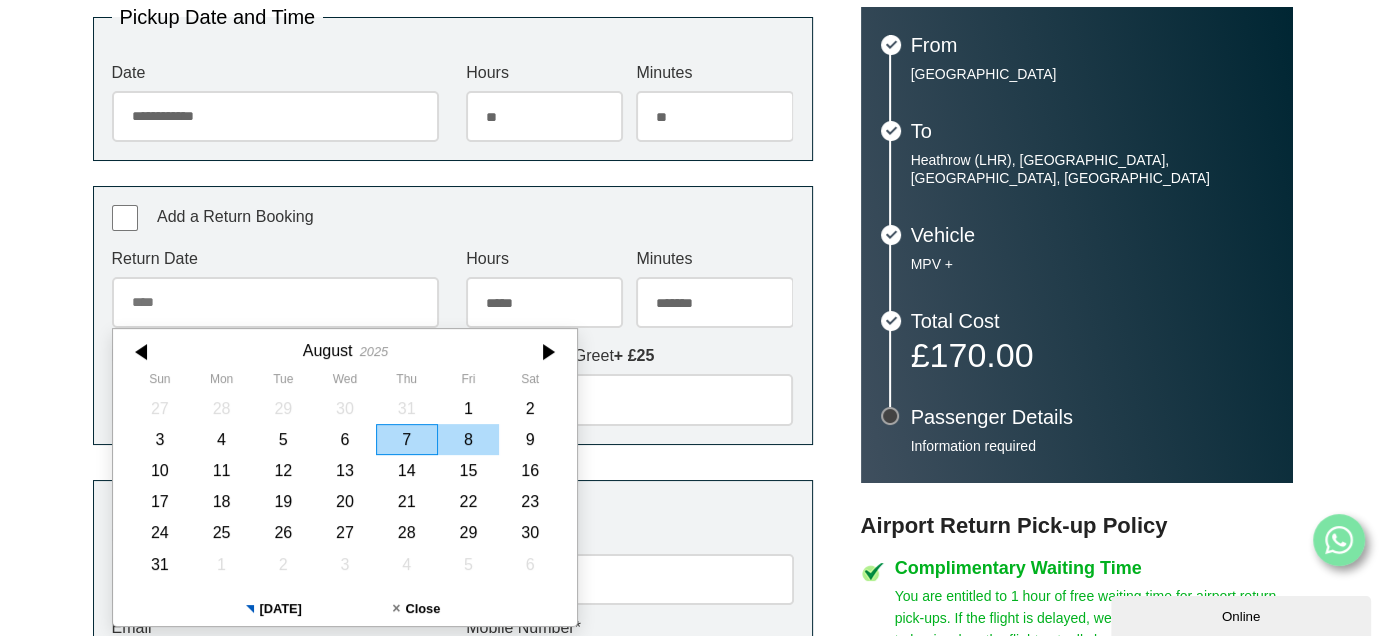 click on "8" at bounding box center (468, 439) 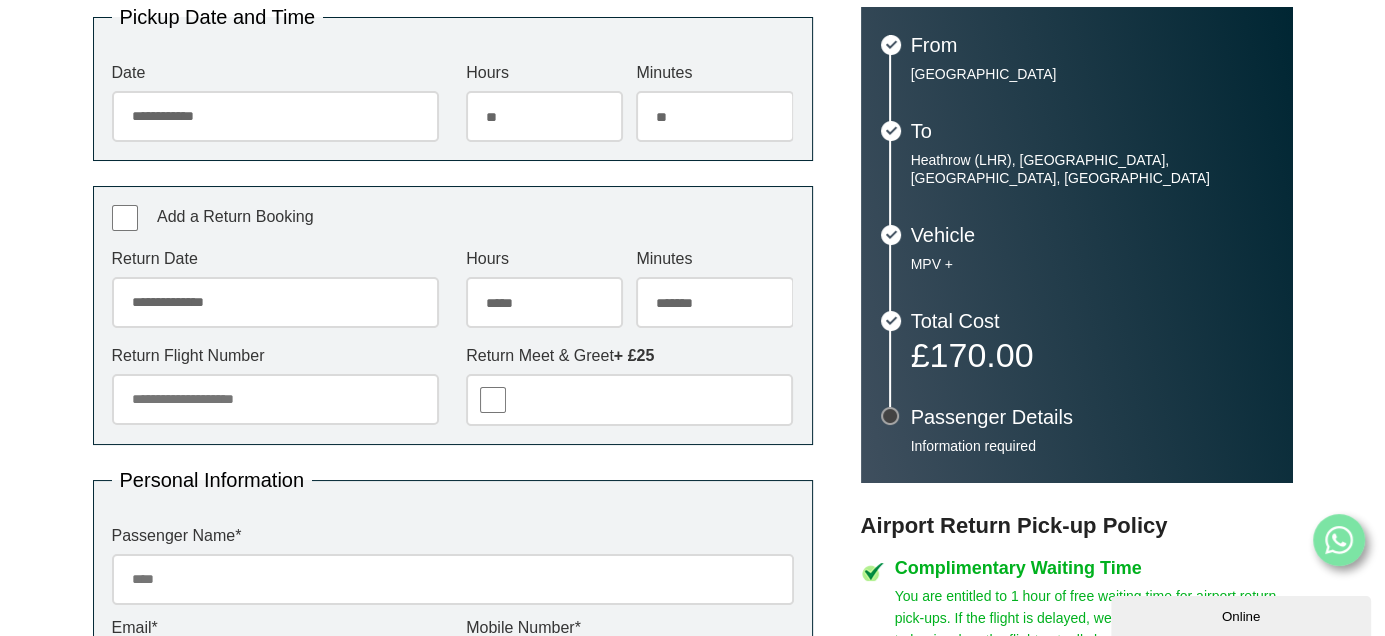 click on "*****
**
**
**
**
**
**
** ** ** ** ** ** ** ** ** ** ** ** ** ** ** ** ** **" at bounding box center (544, 302) 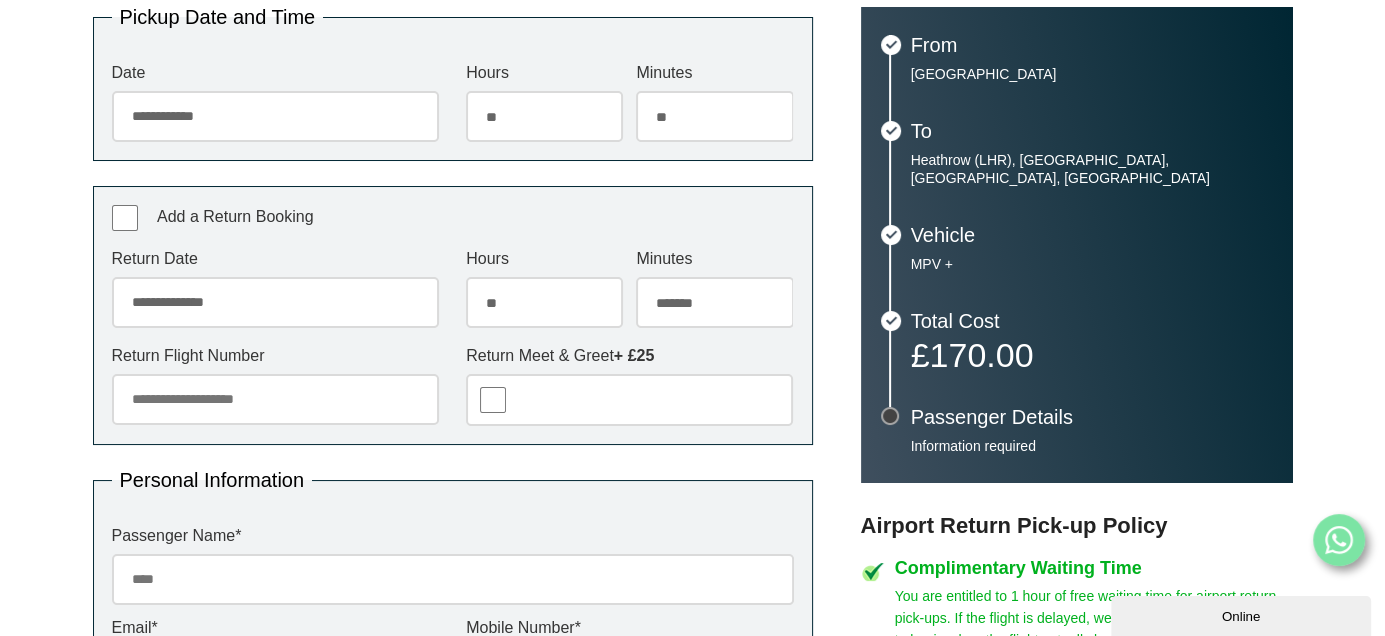 click on "*****
**
**
**
**
**
**
** ** ** ** ** ** ** ** ** ** ** ** ** ** ** ** ** **" at bounding box center [544, 302] 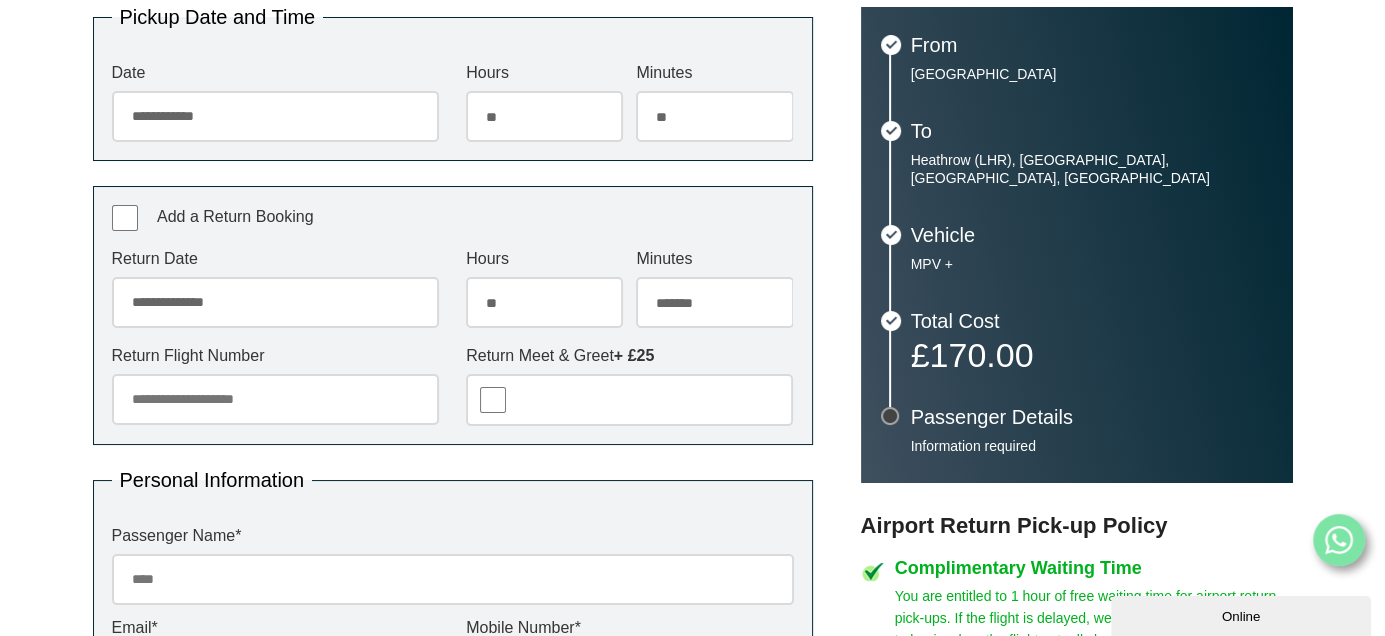 click on "*******
**
**
**
**
**
**
** ** ** ** ** ** ** ** ** ** ** ** ** ** ** ** ** ** ** ** ** ** ** ** ** ** **" at bounding box center [714, 302] 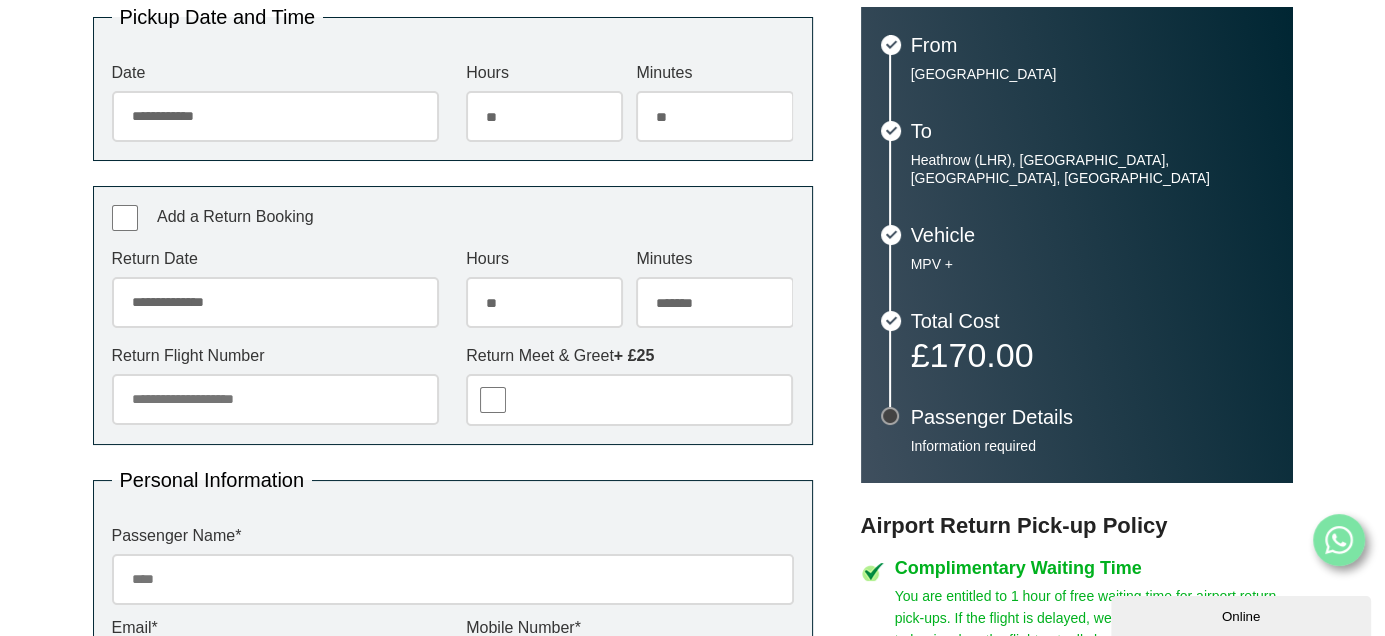 select on "**" 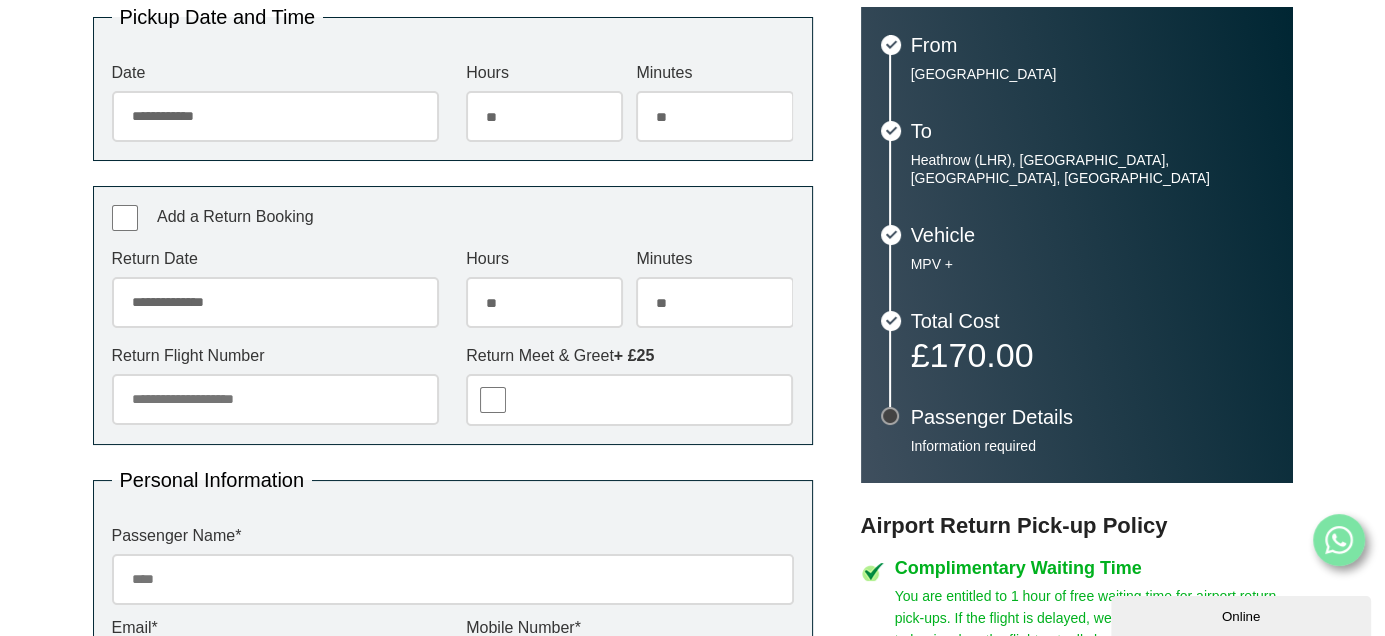 click on "*******
**
**
**
**
**
**
** ** ** ** ** ** ** ** ** ** ** ** ** ** ** ** ** ** ** ** ** ** ** ** ** ** **" at bounding box center [714, 302] 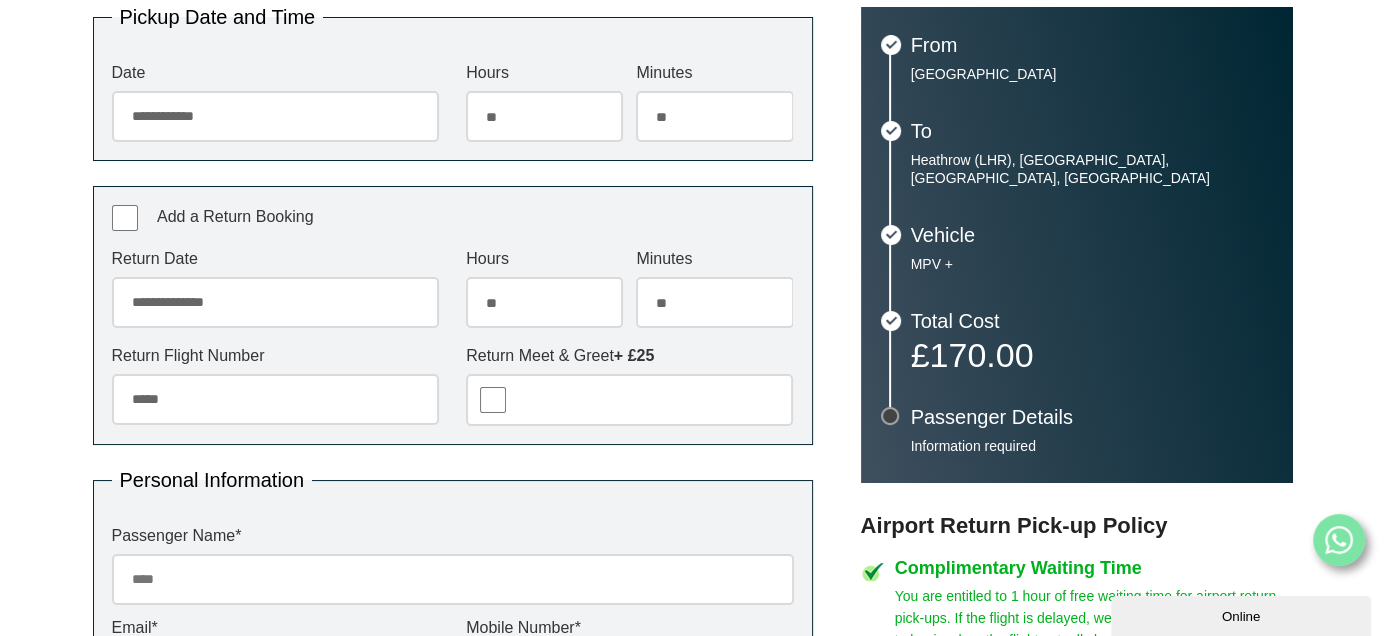 type on "*****" 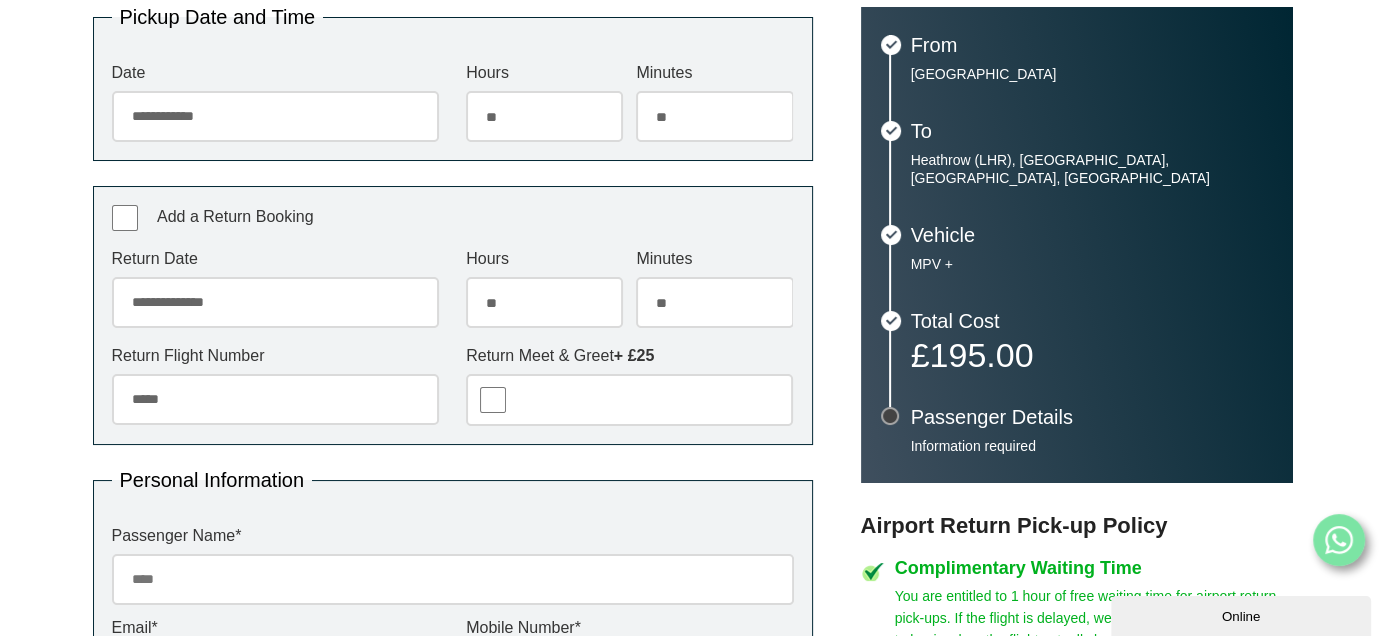 click on "Passenger Name  *" at bounding box center (453, 579) 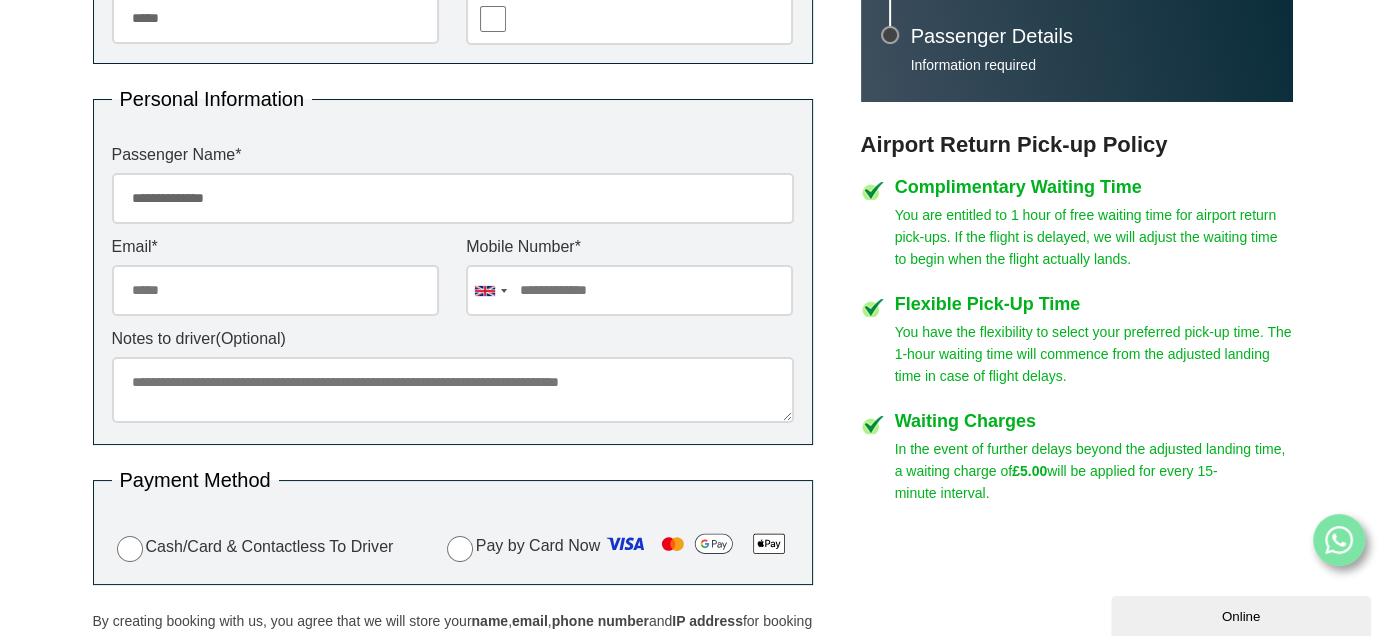 scroll, scrollTop: 851, scrollLeft: 0, axis: vertical 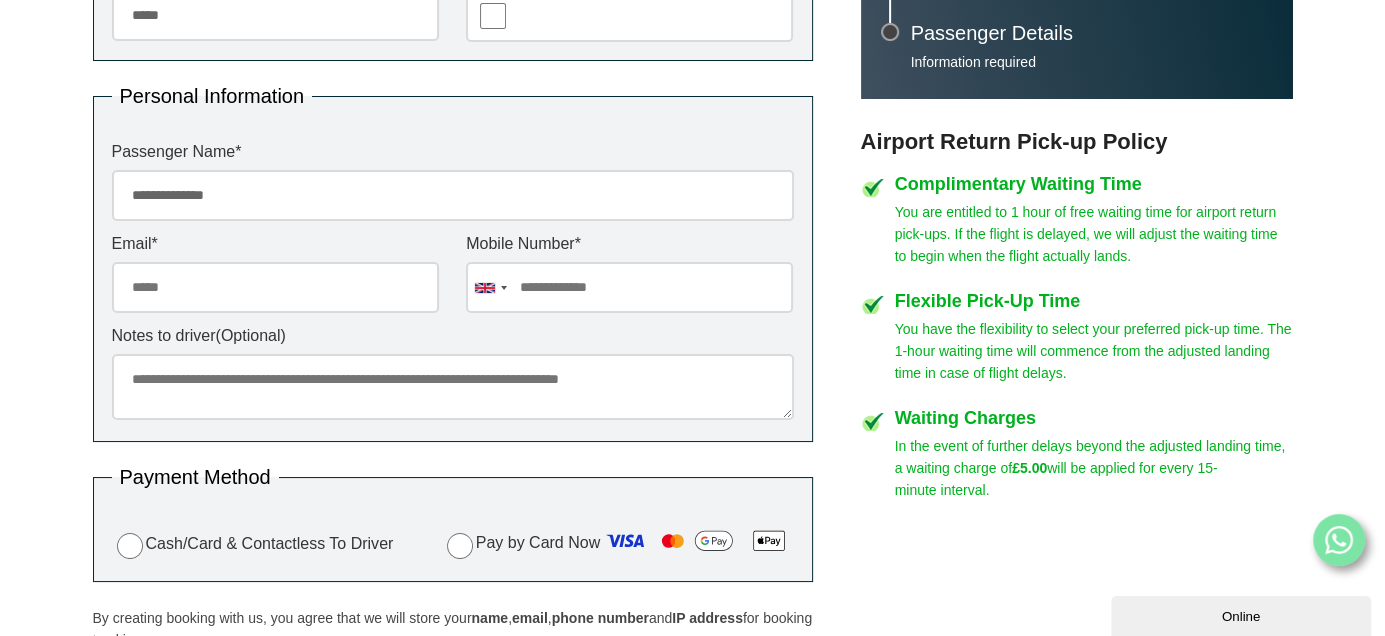 type on "**********" 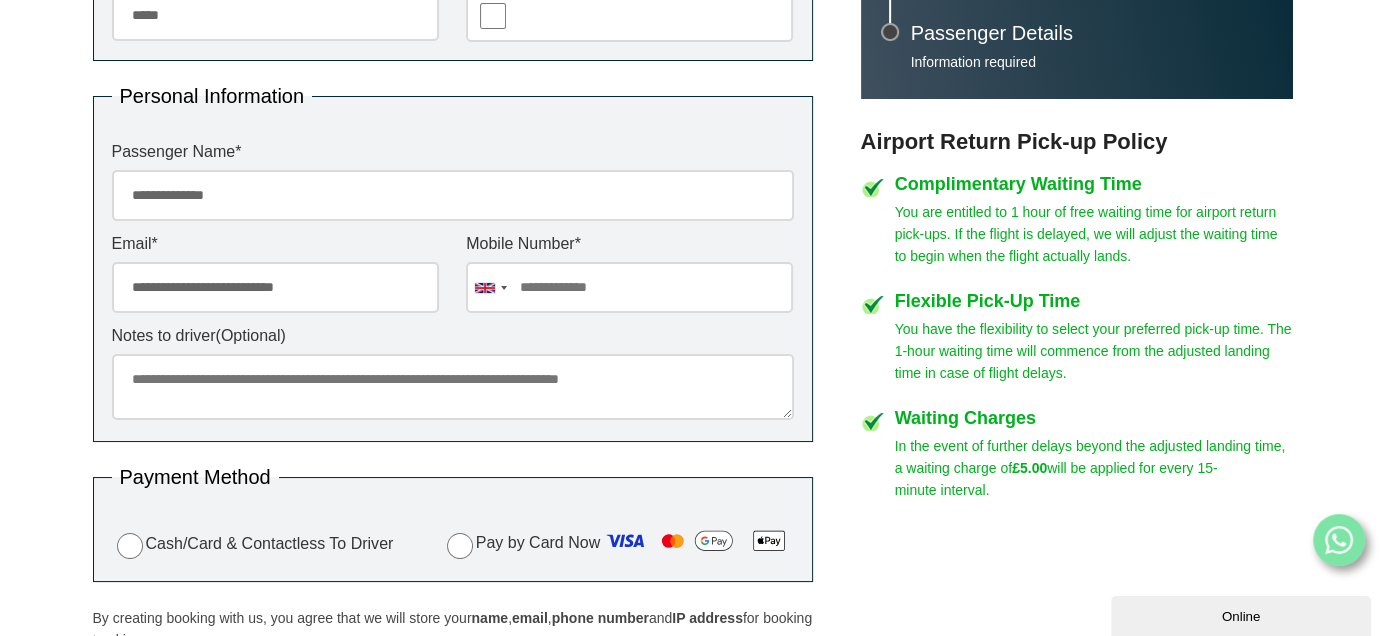 type on "**********" 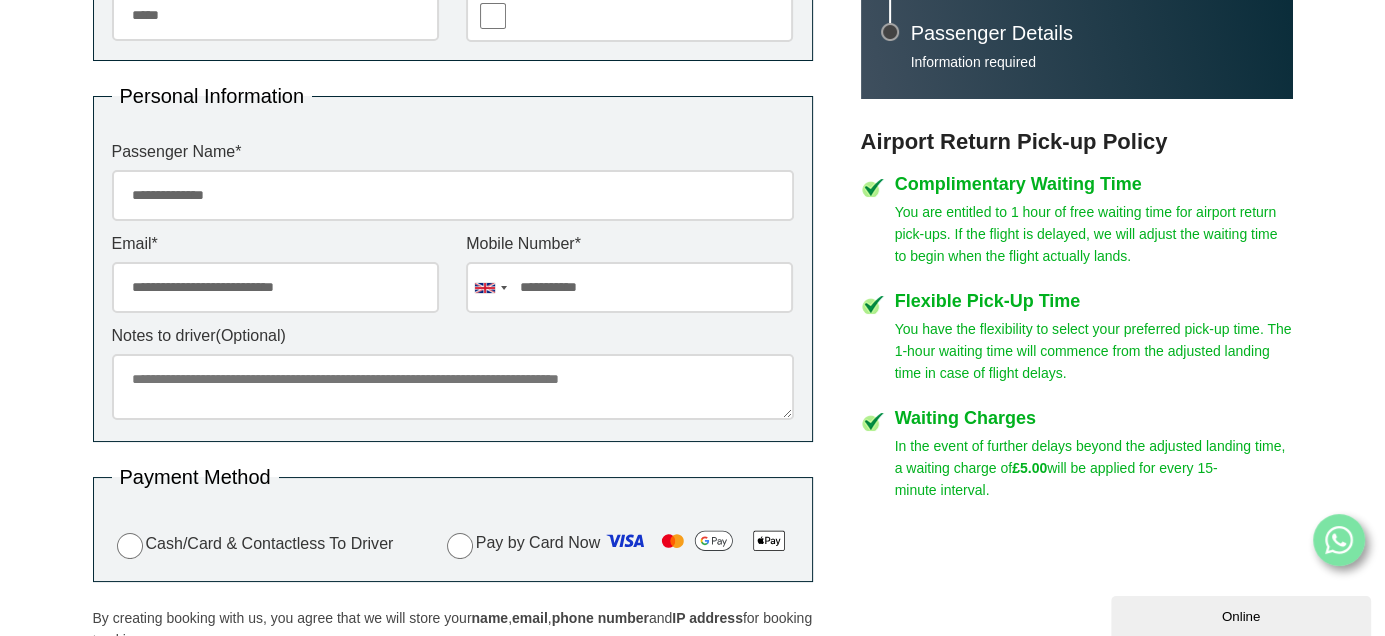 type on "**********" 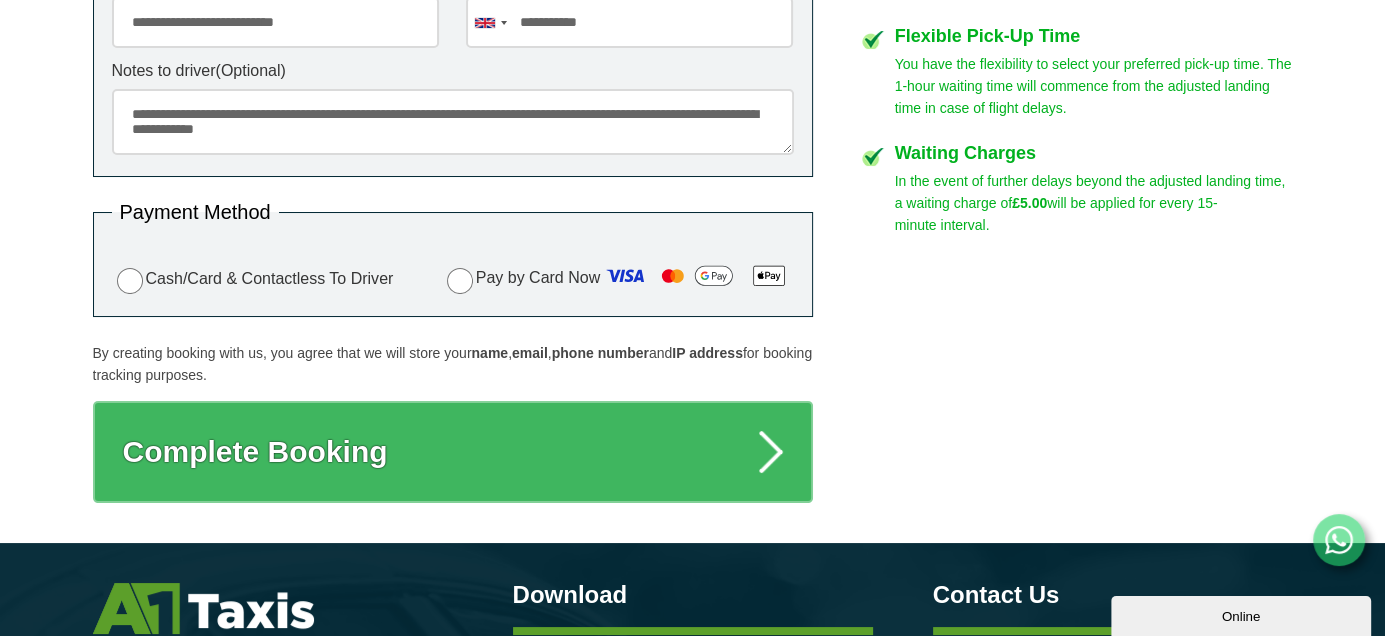 scroll, scrollTop: 1124, scrollLeft: 0, axis: vertical 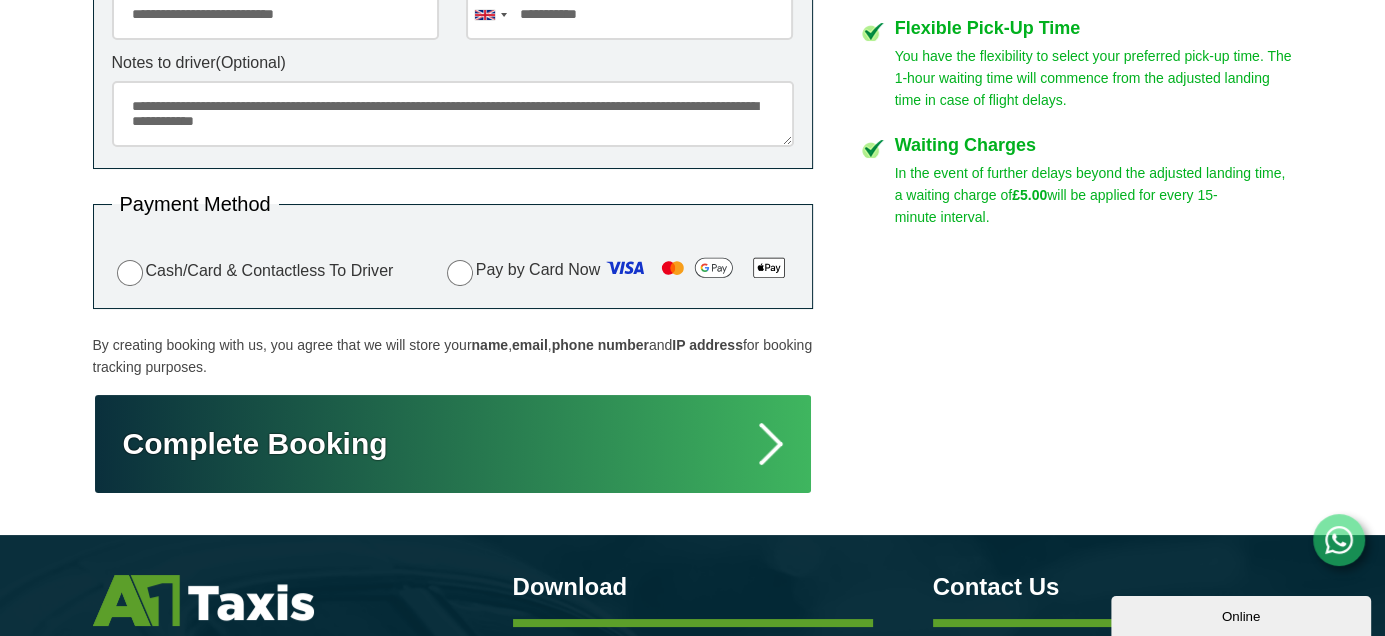 type on "**********" 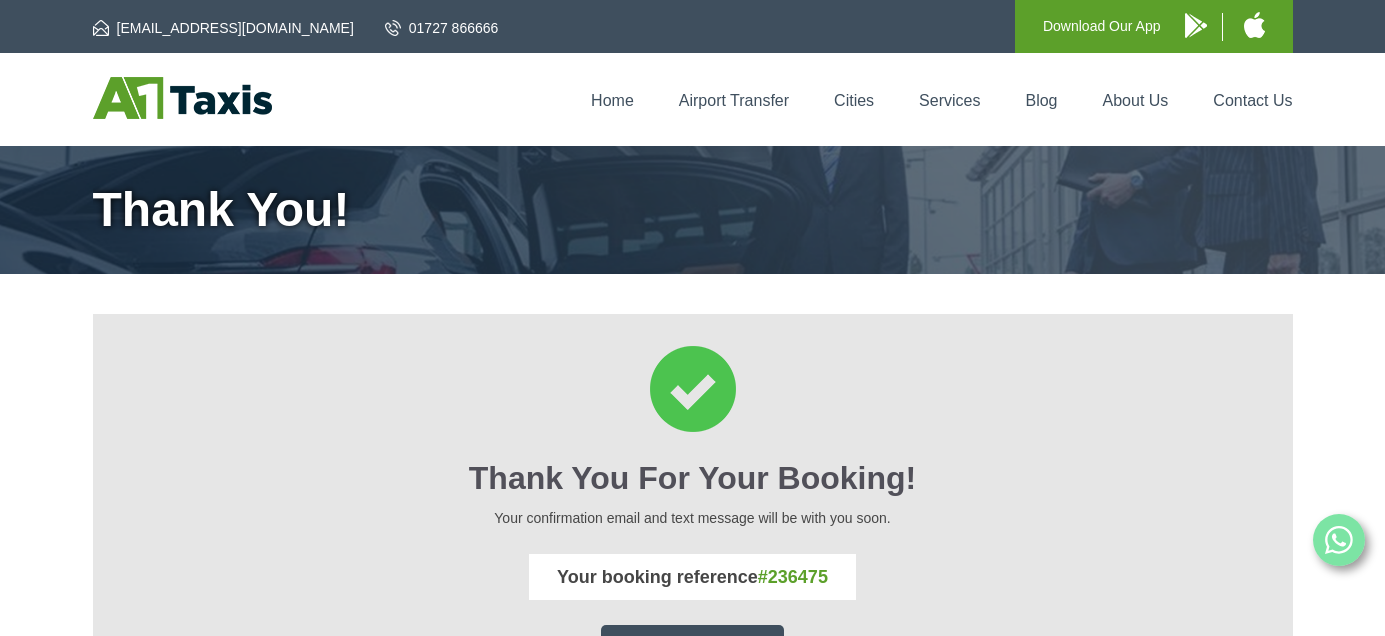 scroll, scrollTop: 0, scrollLeft: 0, axis: both 